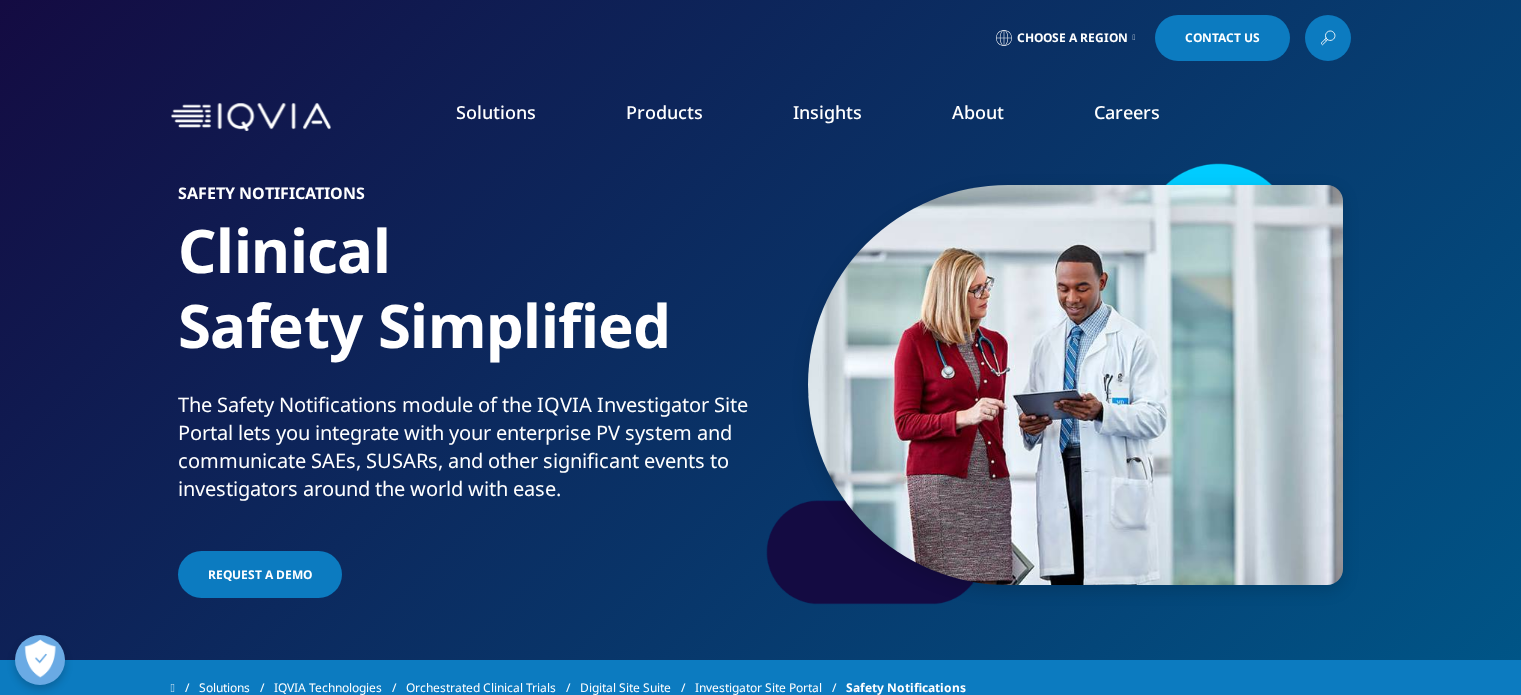 scroll, scrollTop: 0, scrollLeft: 0, axis: both 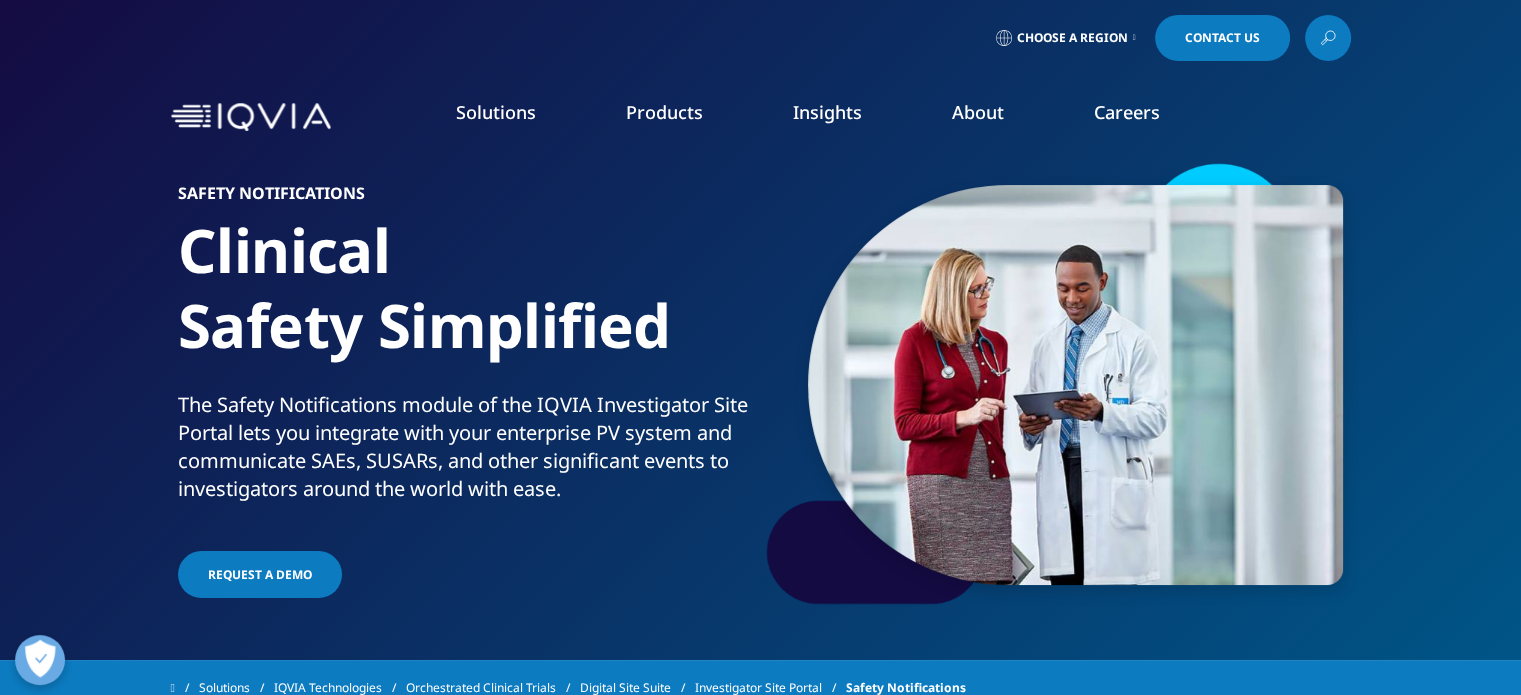 click on "Choose a Region" at bounding box center [1066, 38] 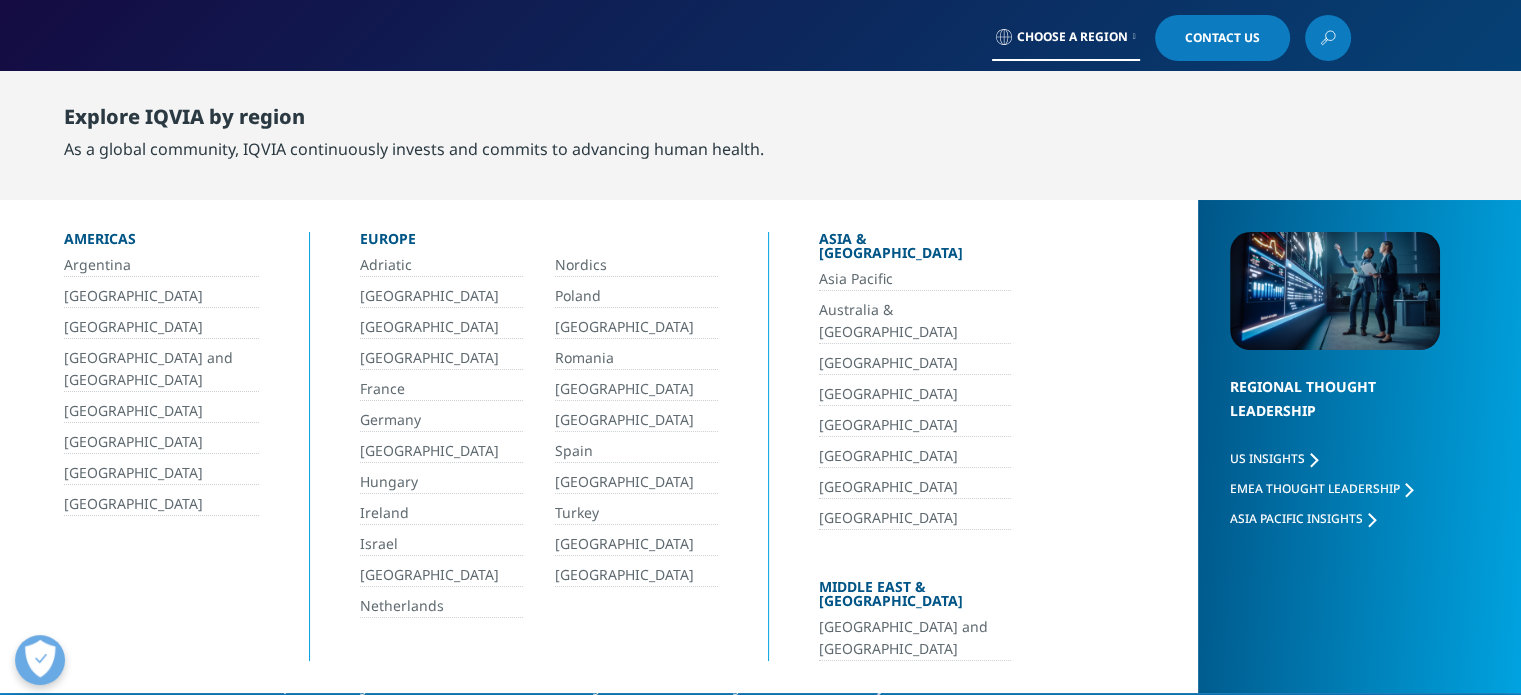 click on "Argentina" at bounding box center (161, 265) 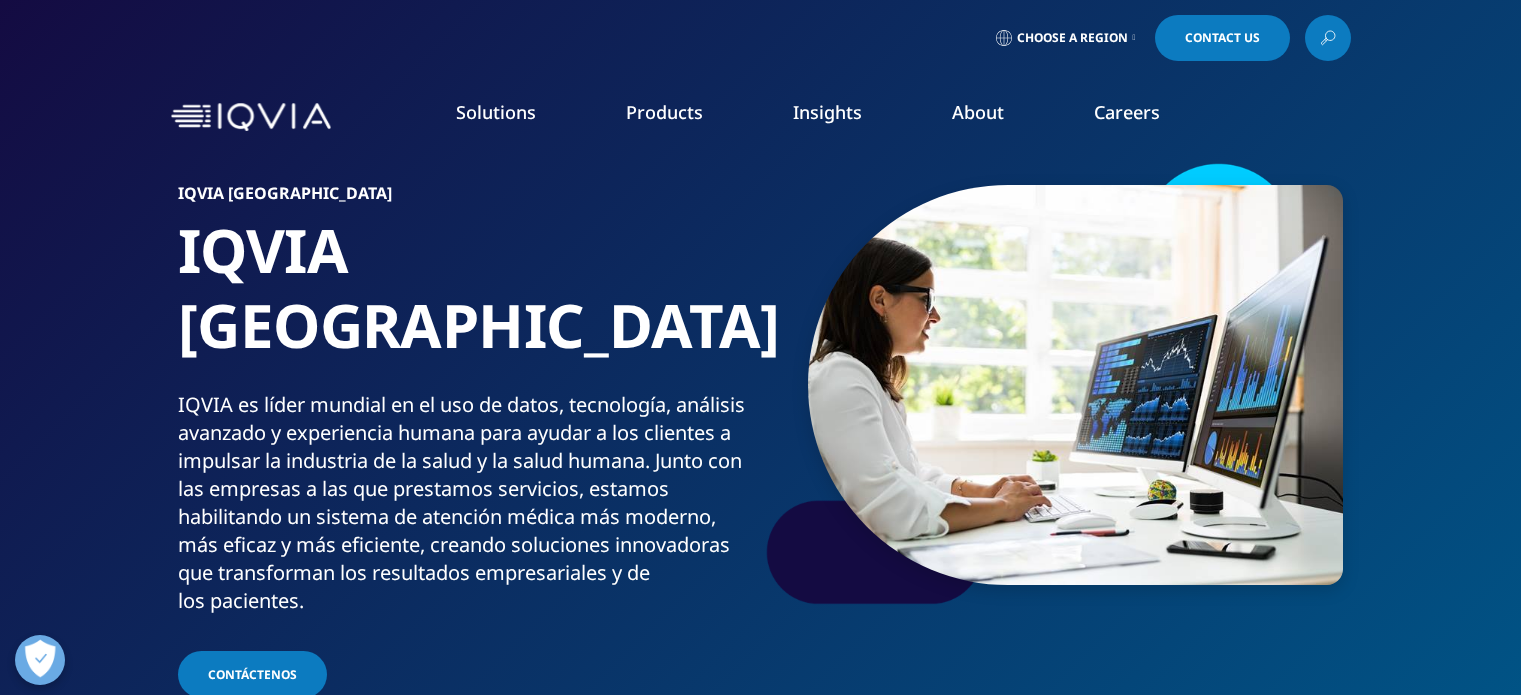 scroll, scrollTop: 0, scrollLeft: 0, axis: both 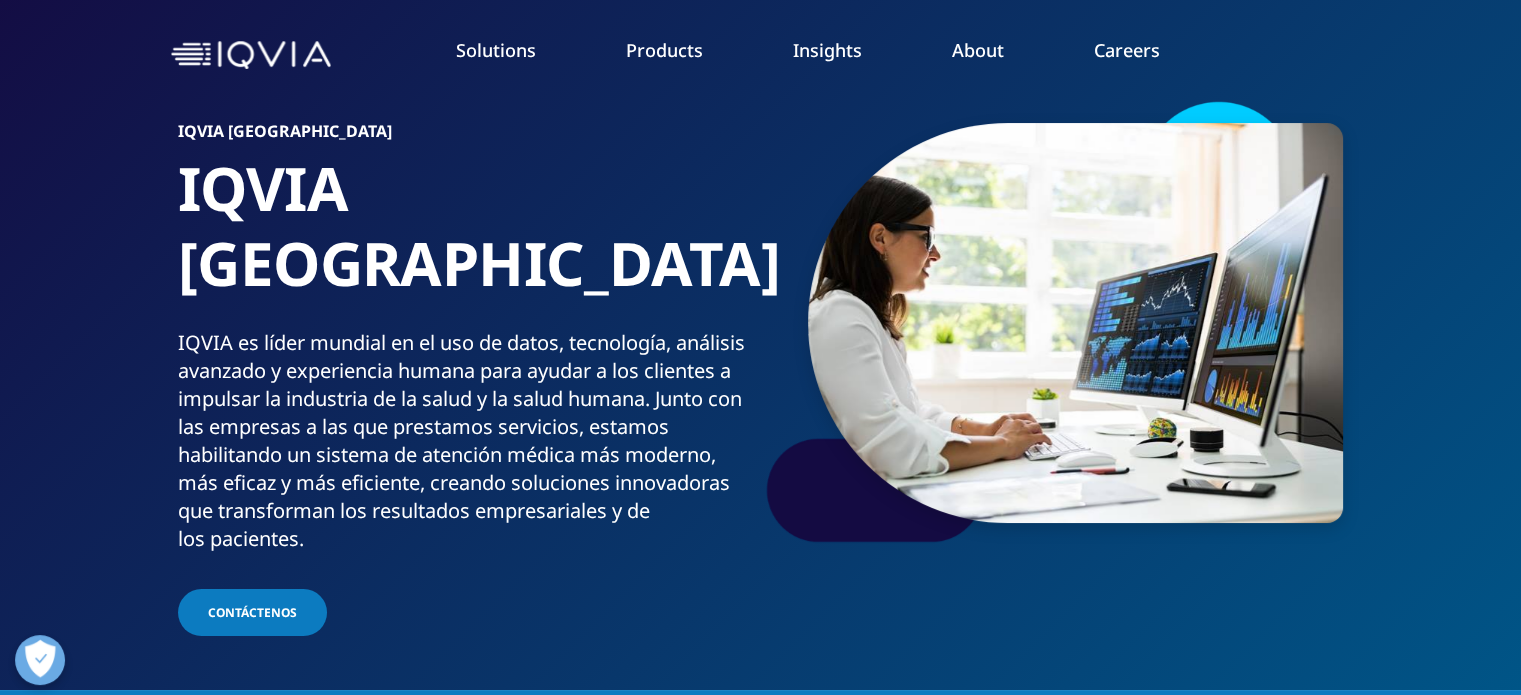 click on "Insights" at bounding box center (827, 50) 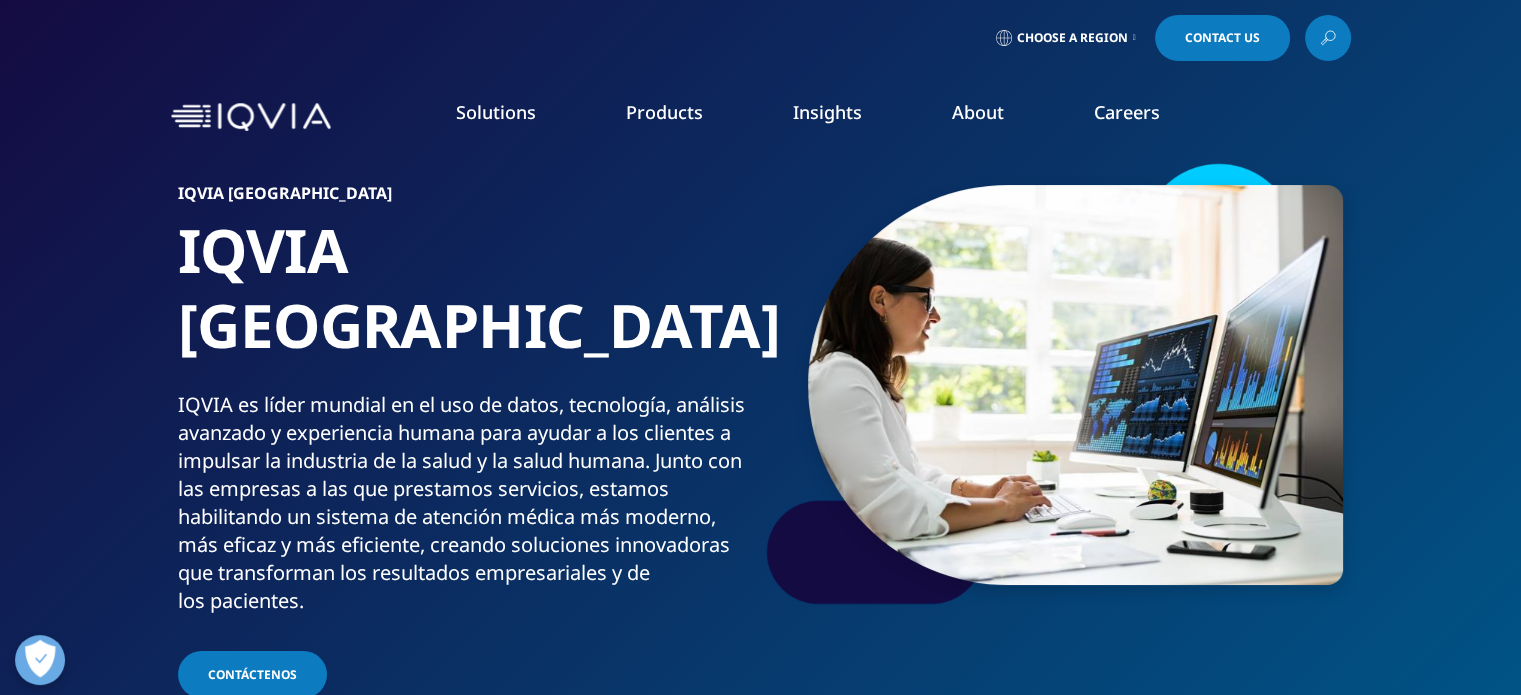 scroll, scrollTop: 62, scrollLeft: 0, axis: vertical 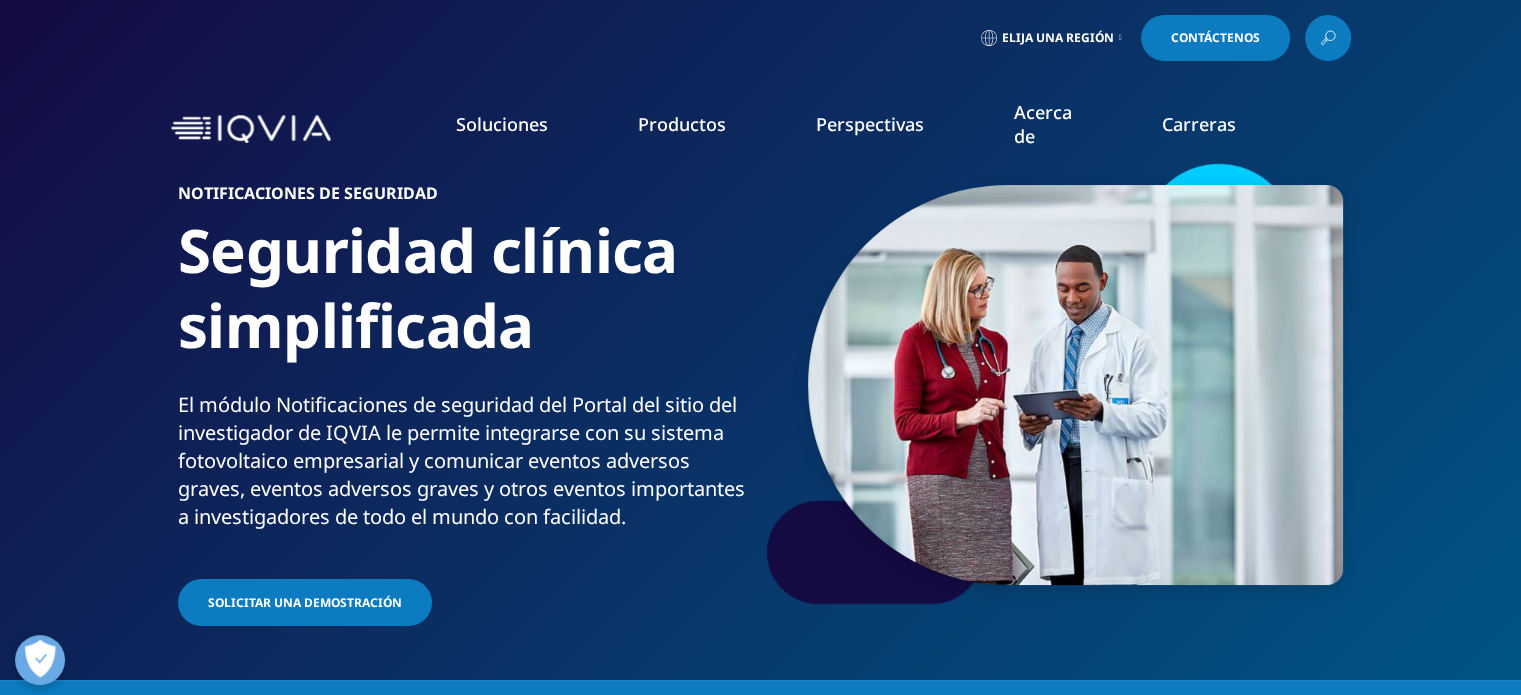 click on "Elija una región" at bounding box center [1051, 38] 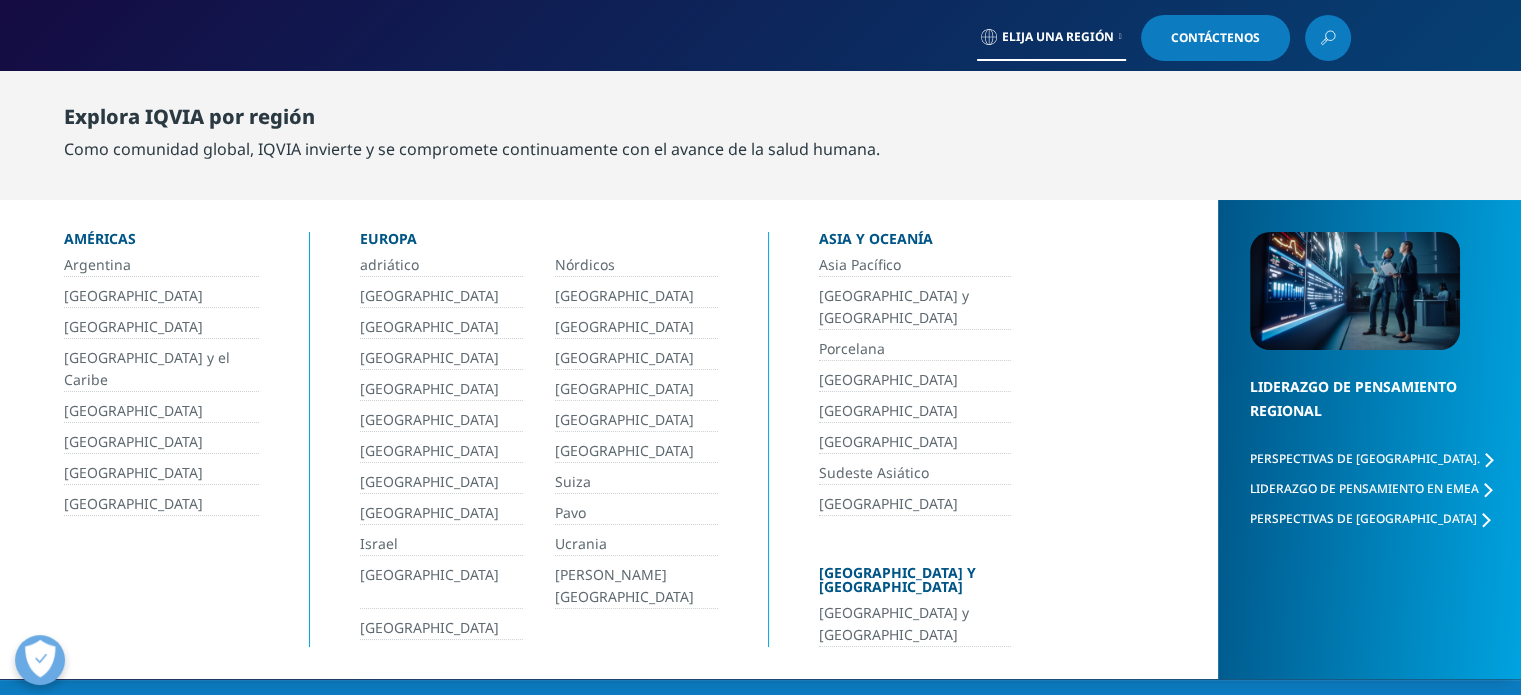 click on "Argentina" at bounding box center (97, 264) 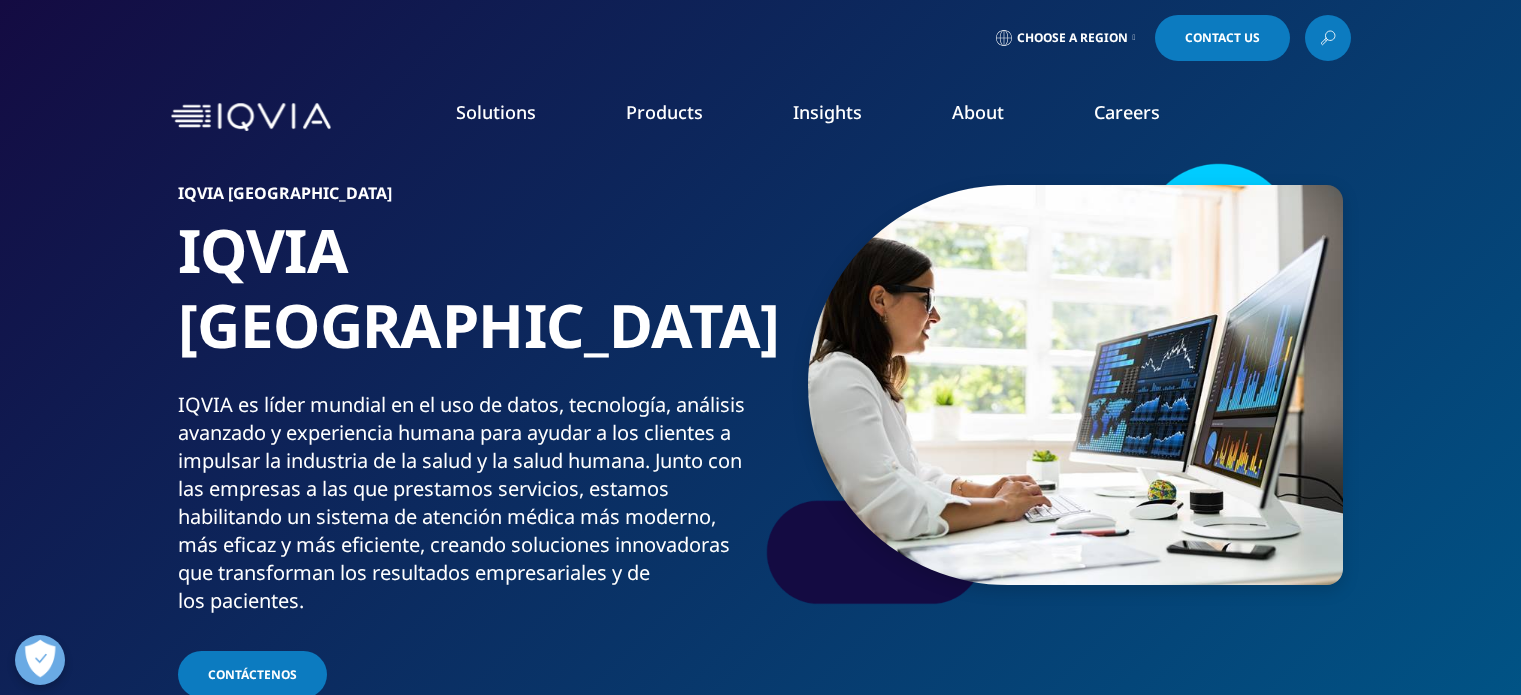 scroll, scrollTop: 0, scrollLeft: 0, axis: both 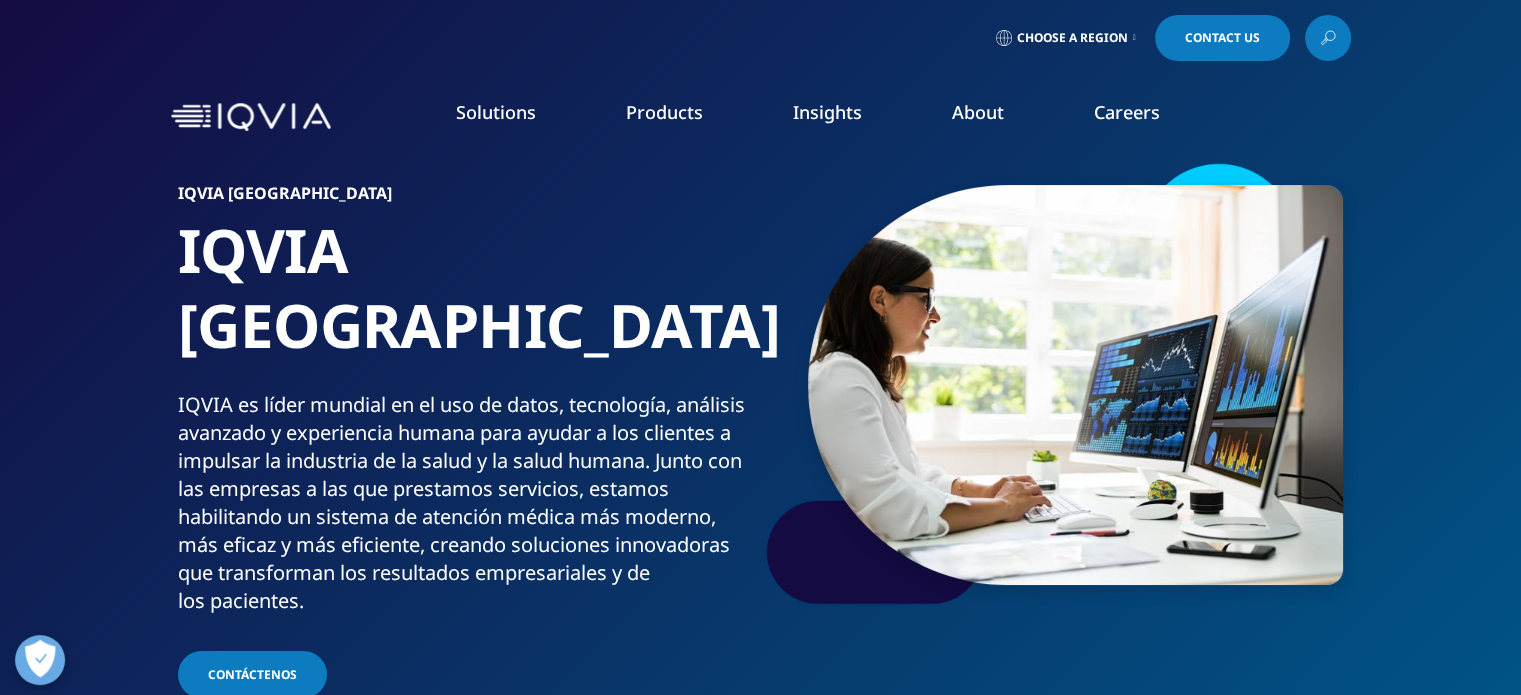 drag, startPoint x: 1500, startPoint y: 30, endPoint x: 1473, endPoint y: -121, distance: 153.39491 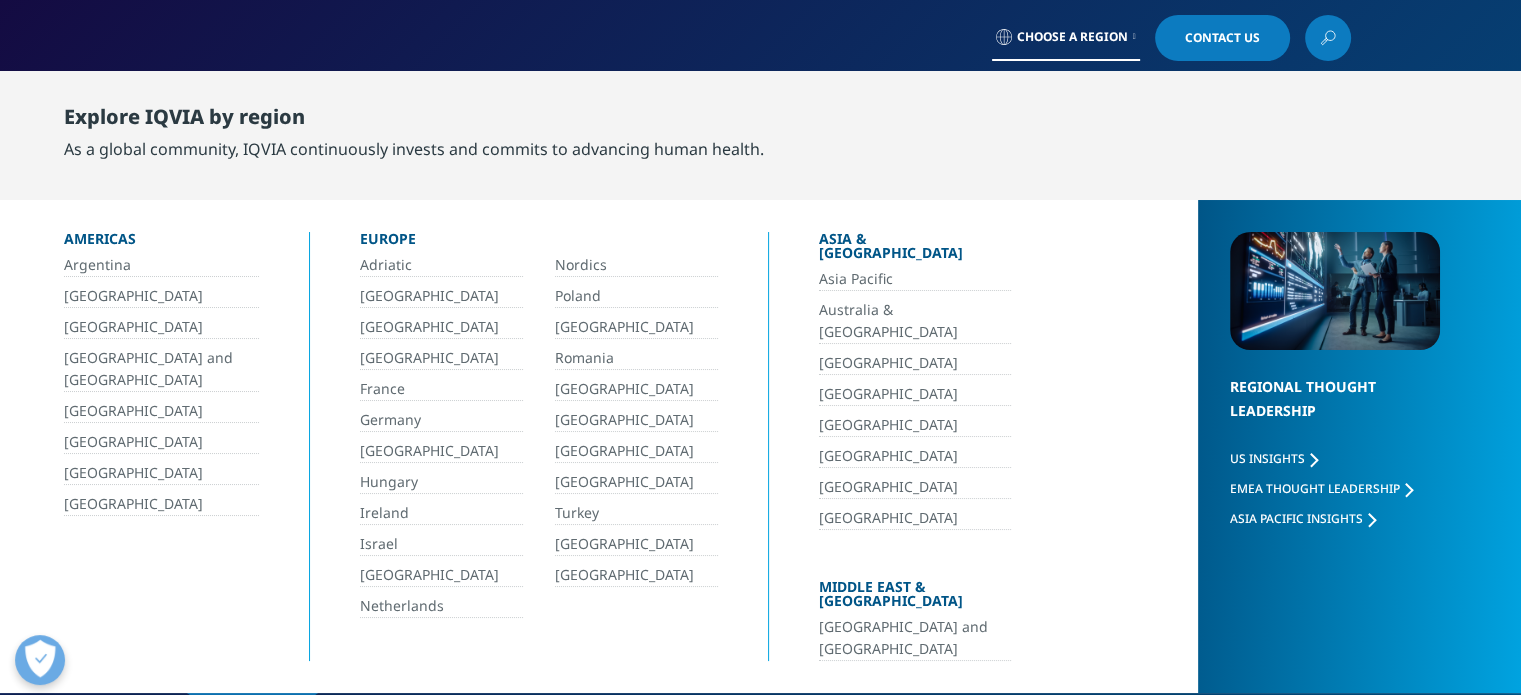 click on "Argentina" at bounding box center [161, 265] 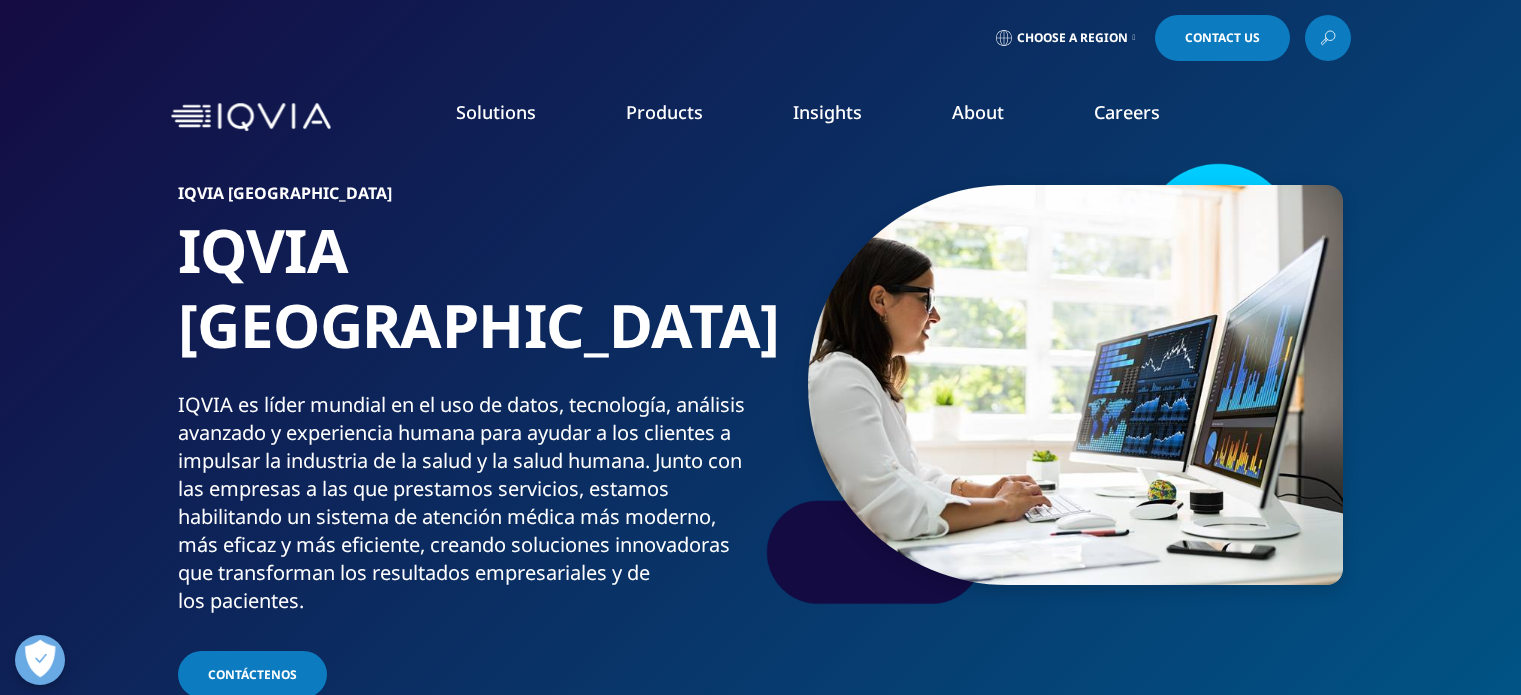 scroll, scrollTop: 0, scrollLeft: 0, axis: both 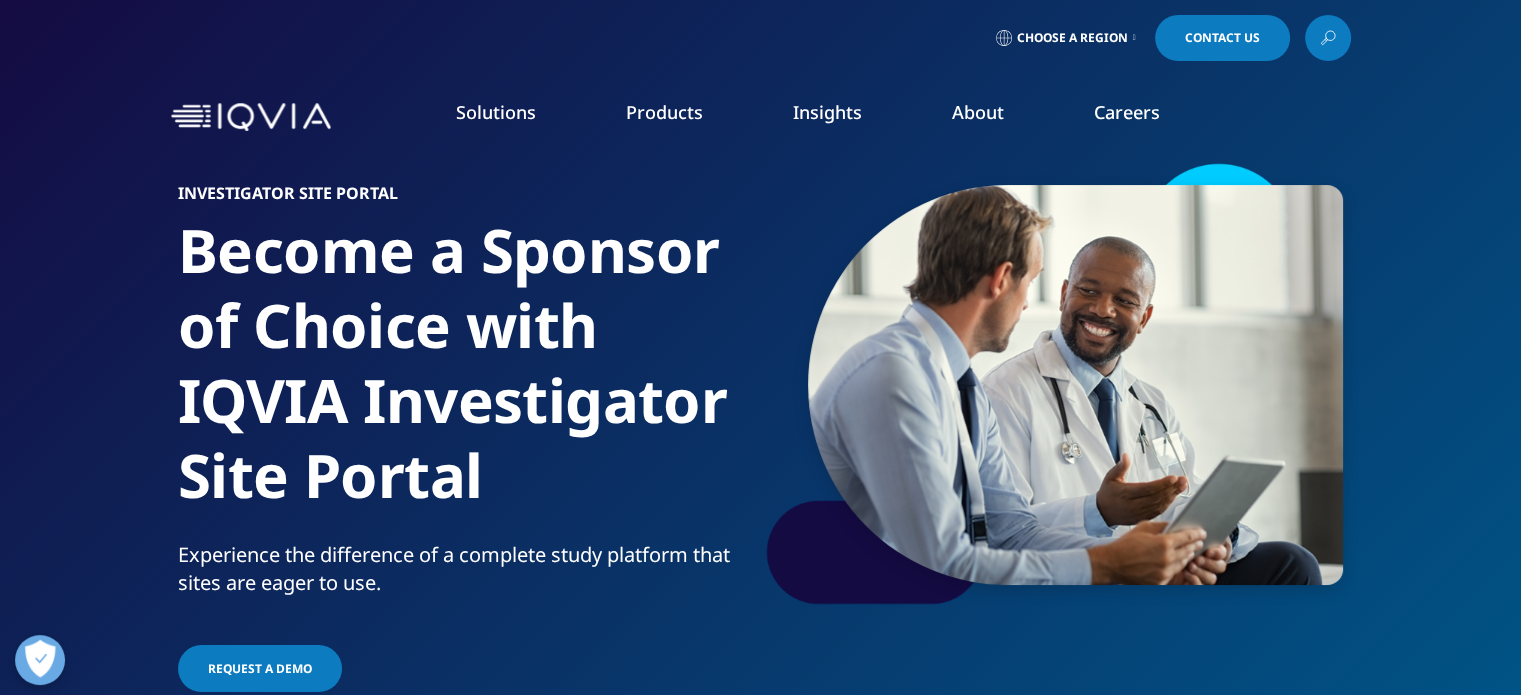 click on "Choose a Region" at bounding box center (1072, 38) 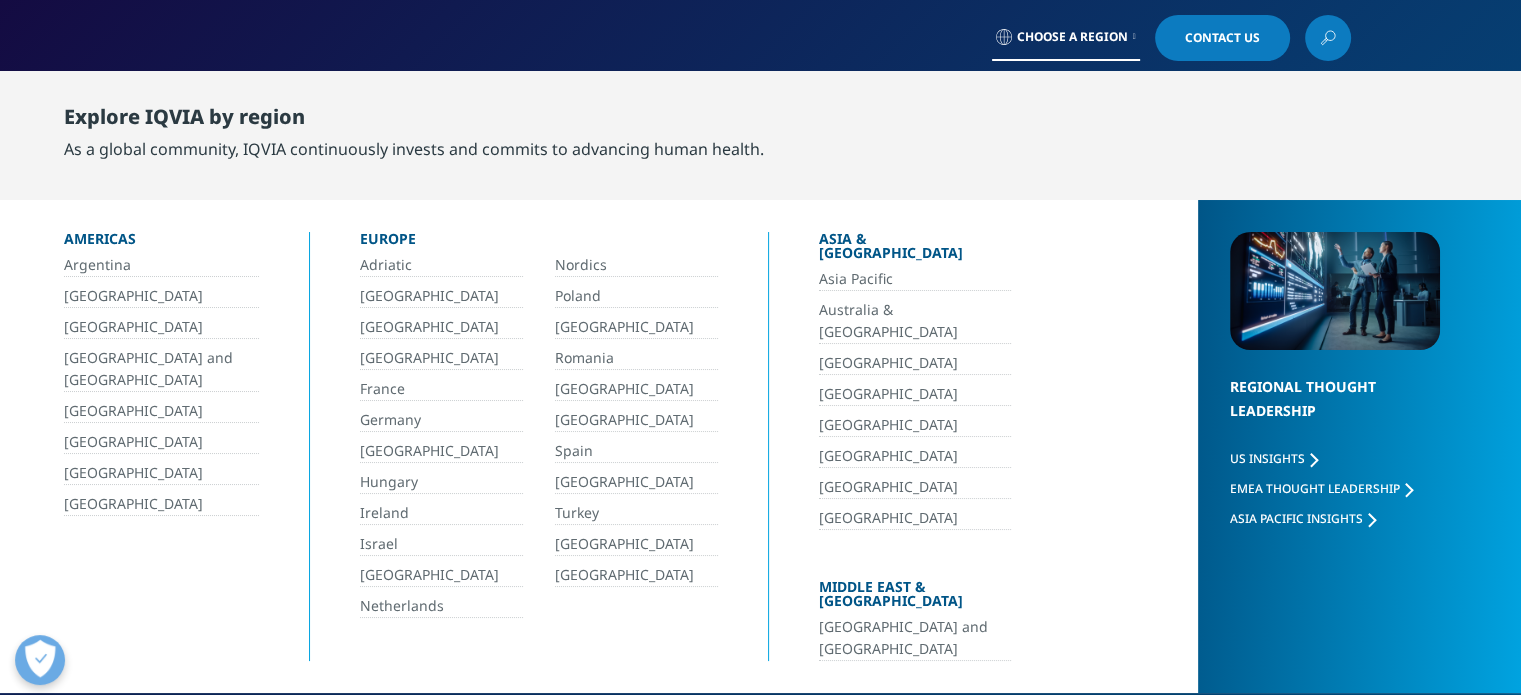 click on "Argentina" at bounding box center (161, 265) 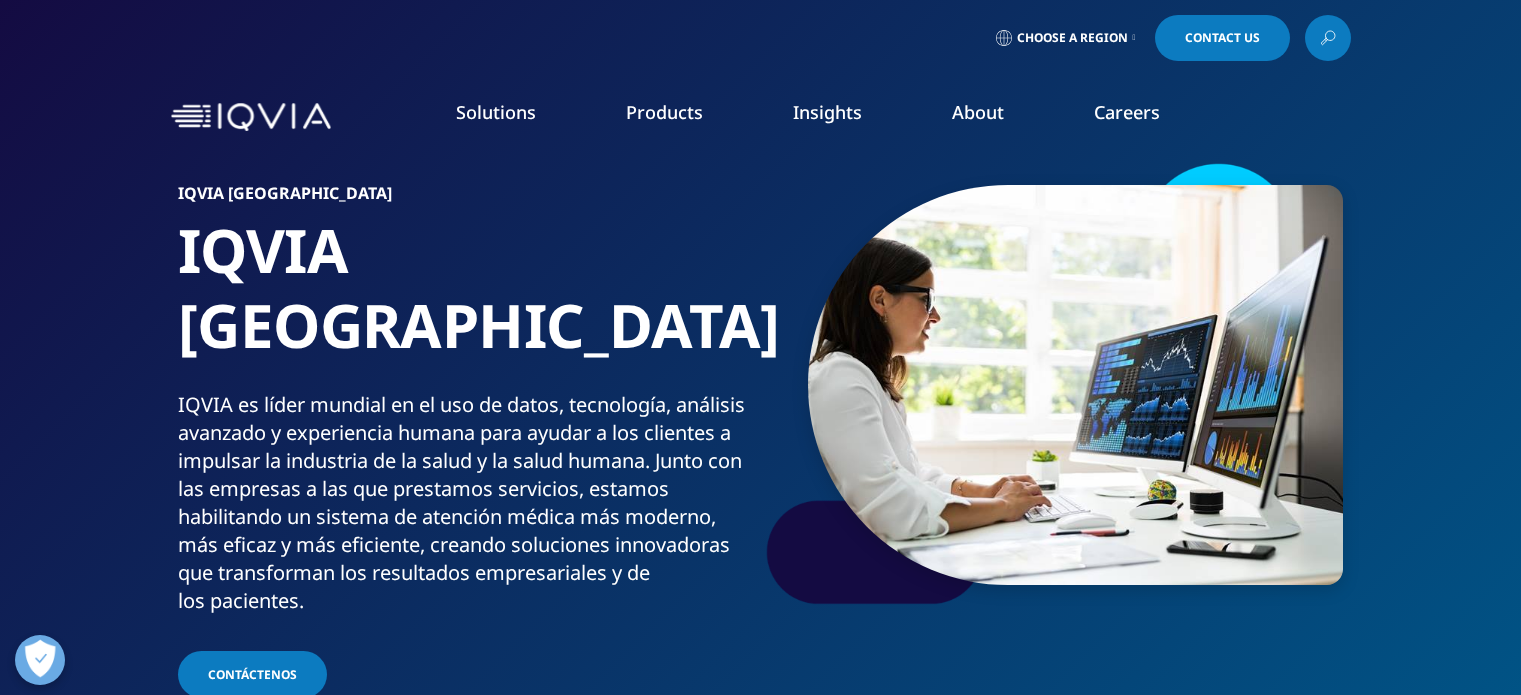scroll, scrollTop: 0, scrollLeft: 0, axis: both 